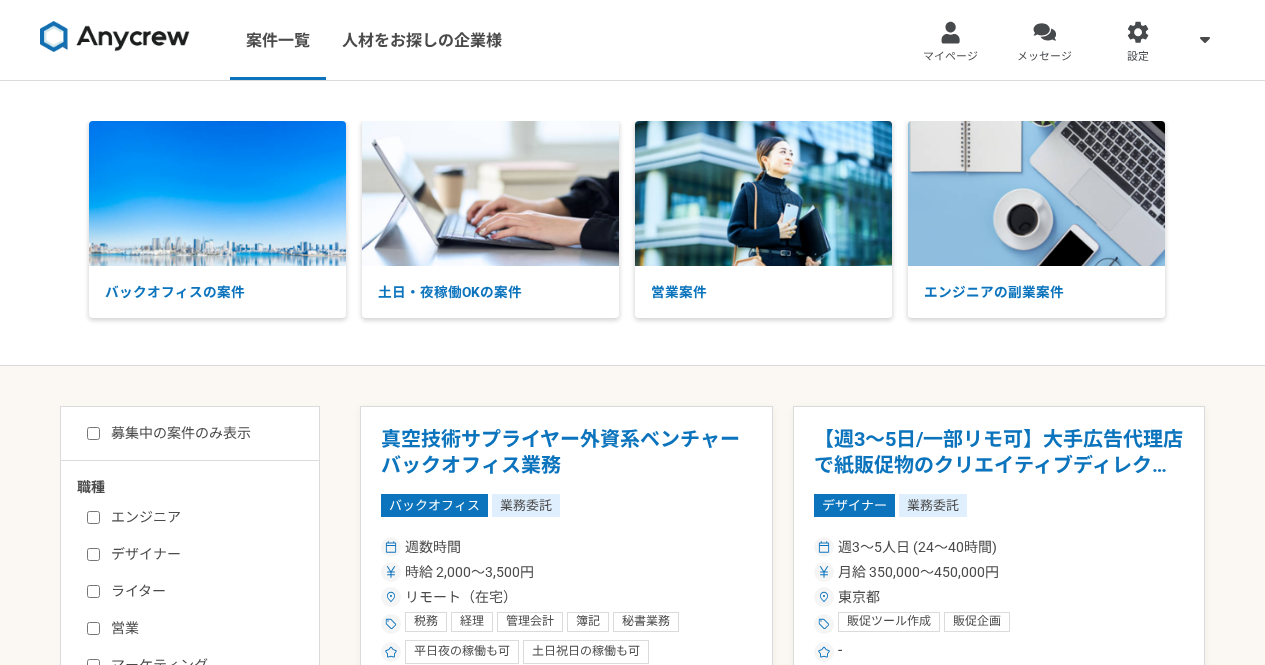scroll, scrollTop: 0, scrollLeft: 0, axis: both 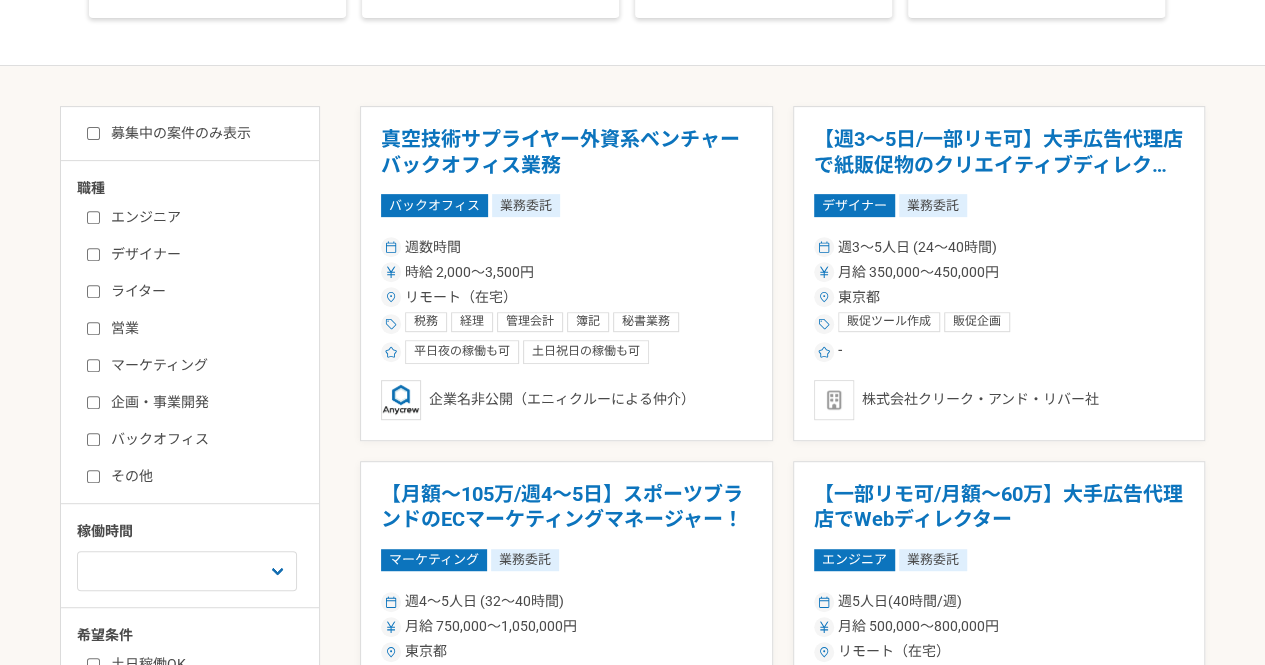 click on "エンジニア デザイナー ライター 営業 マーケティング 企画・事業開発 バックオフィス その他" at bounding box center (197, 344) 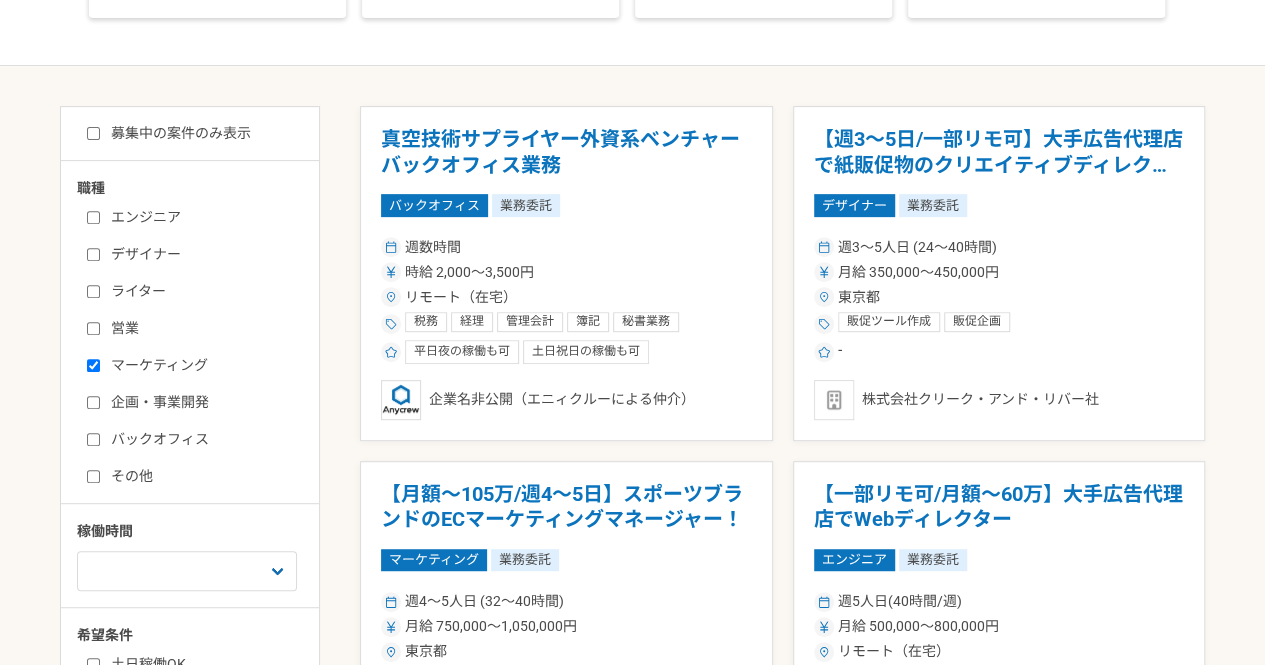checkbox on "true" 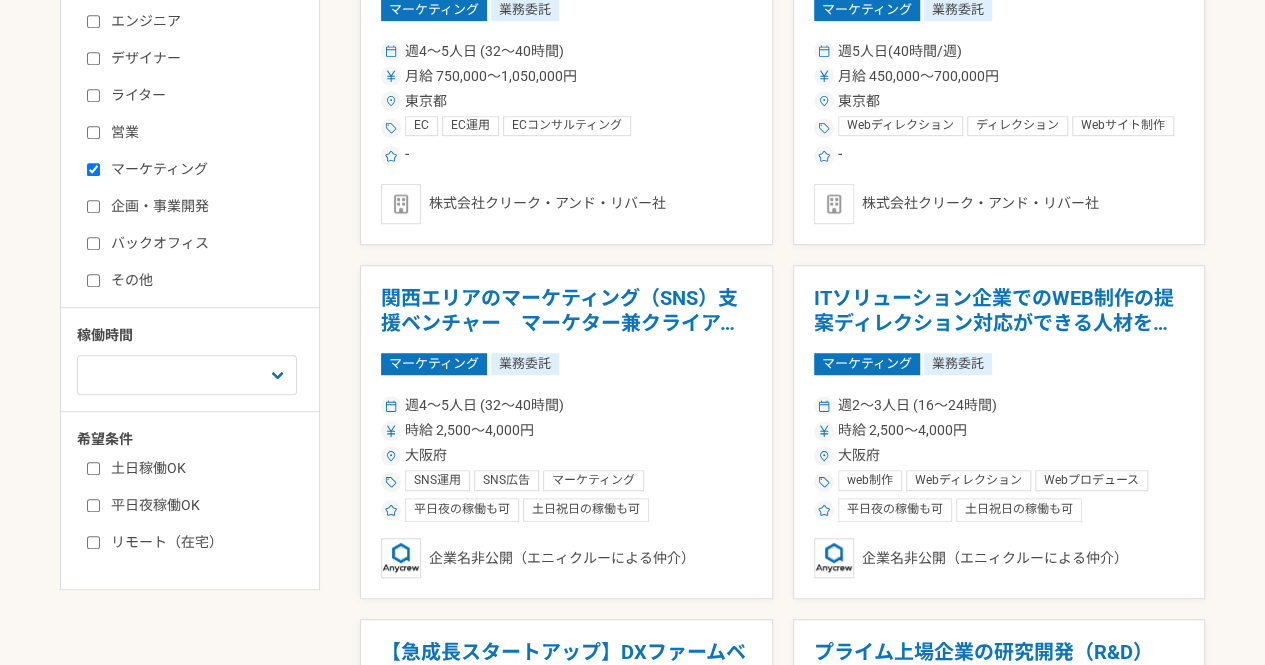 scroll, scrollTop: 500, scrollLeft: 0, axis: vertical 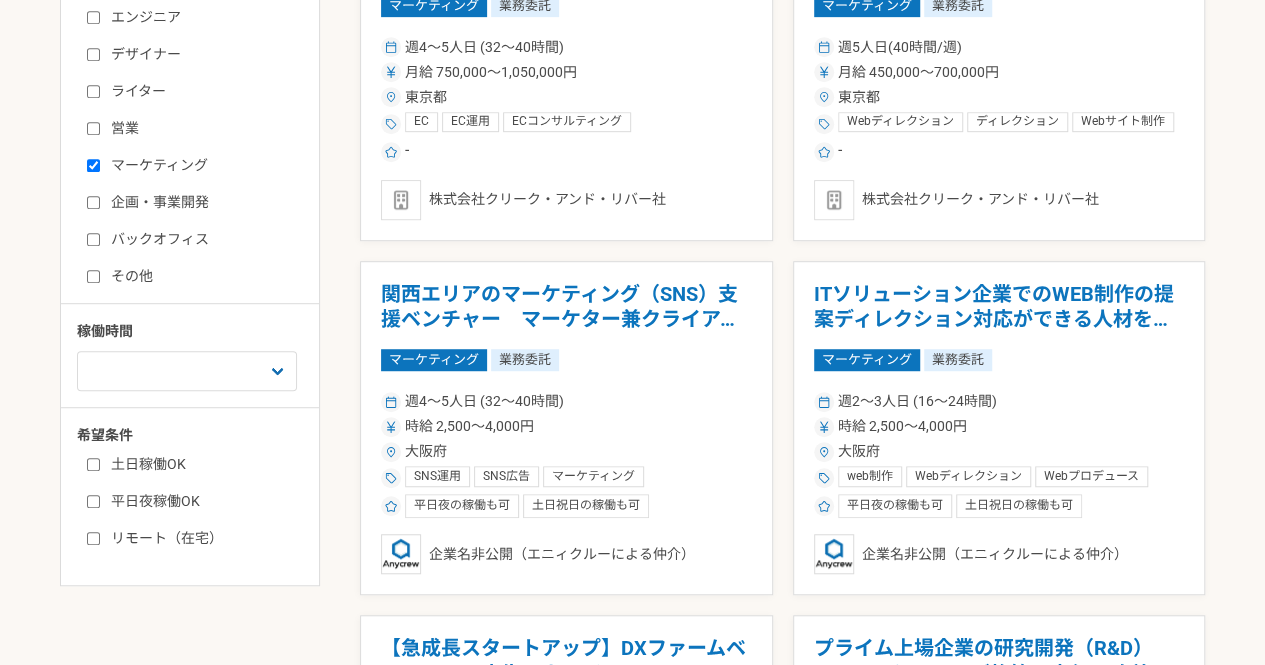 click on "リモート（在宅）" at bounding box center [202, 538] 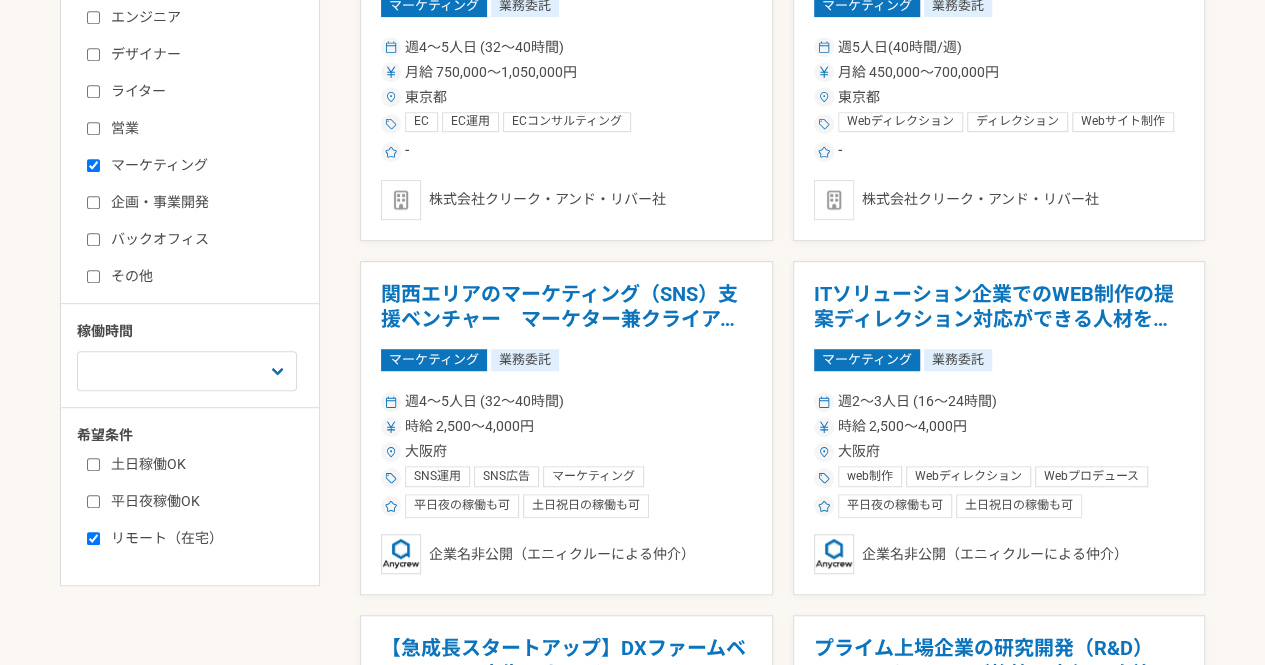 checkbox on "true" 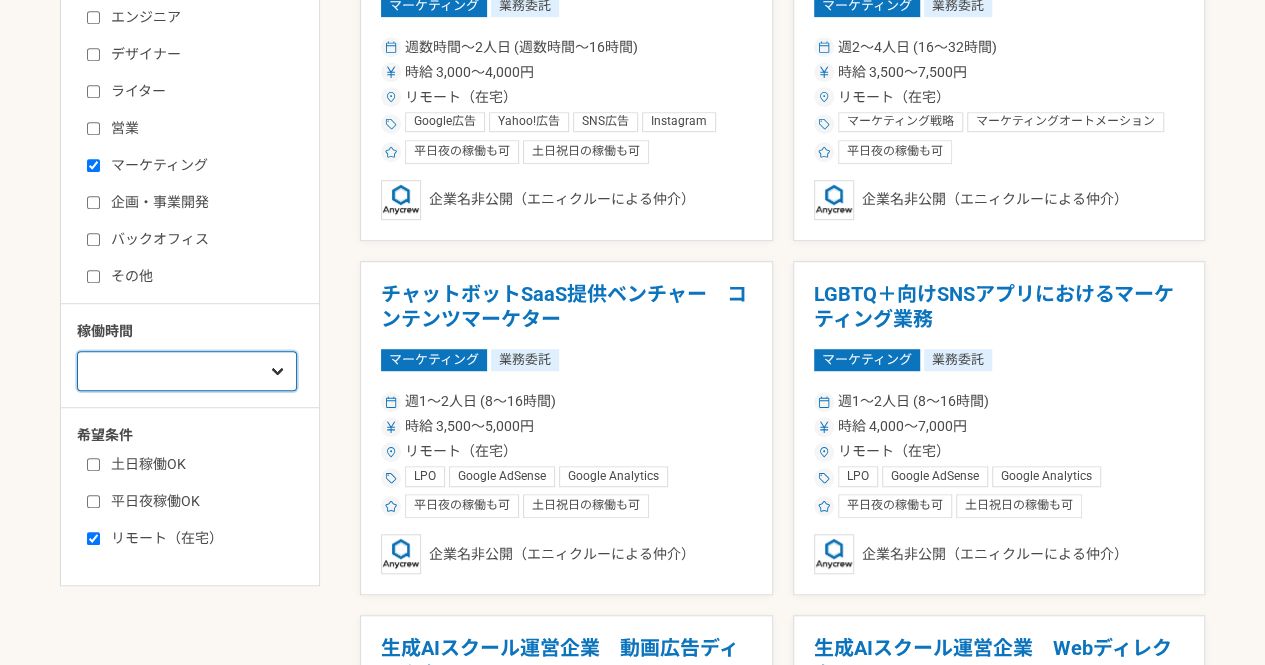 click on "週1人日（8時間）以下 週2人日（16時間）以下 週3人日（24時間）以下 週4人日（32時間）以下 週5人日（40時間）以下" at bounding box center [187, 371] 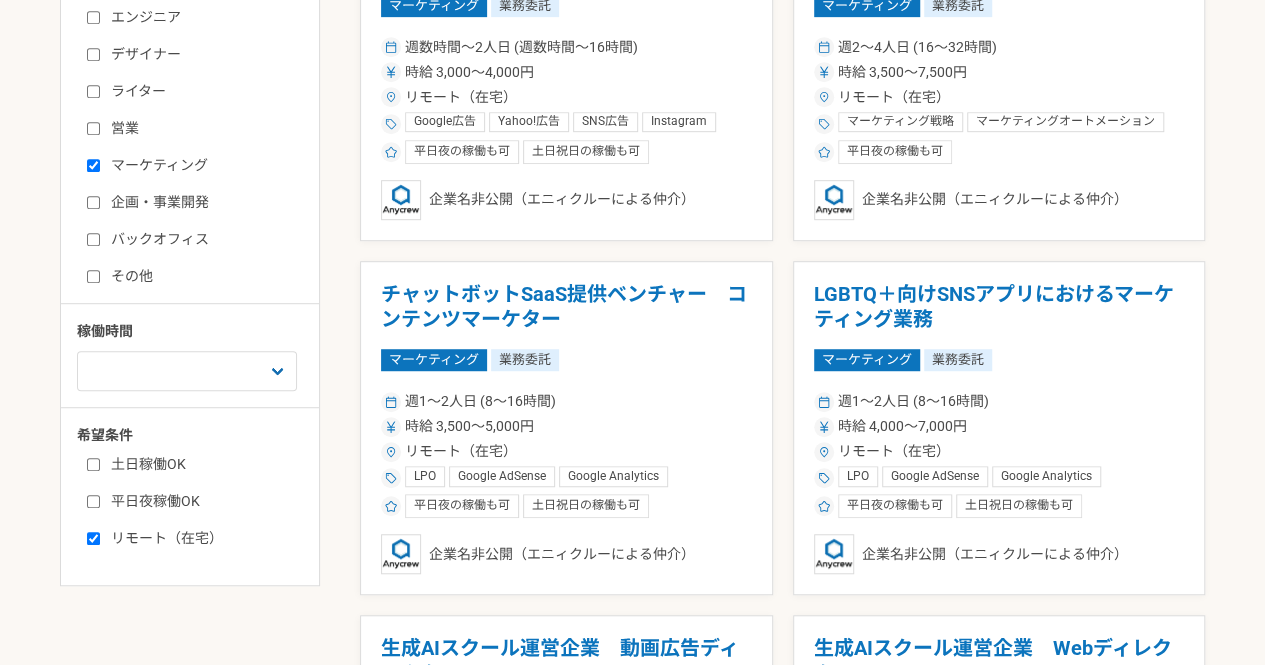 click on "募集中の案件のみ表示 職種 エンジニア デザイナー ライター 営業 マーケティング 企画・事業開発 バックオフィス その他 稼働時間 週1人日（8時間）以下 週2人日（16時間）以下 週3人日（24時間）以下 週4人日（32時間）以下 週5人日（40時間）以下 希望条件 土日稼働OK 平日夜稼働OK リモート（在宅） 【急成長スタートアップ】DXファームベンチャー　広告マネージャー マーケティング 業務委託 週数時間〜2人日 (週数時間〜16時間) 時給 [SALARY]〜[SALARY]円 リモート（在宅） Google広告 Yahoo!広告 SNS広告 Instagram LINE広告 Facebook広告 Google Analytics Twitter広告 マーケティング戦略 KPIマネジメント リスティング広告 LPO マネジメント チームマネジメント アクセス解析 平日夜の稼働も可 土日祝日の稼働も可 企業名非公開（エニィクルーによる仲介） マーケティング 業務委託" at bounding box center (632, 1749) 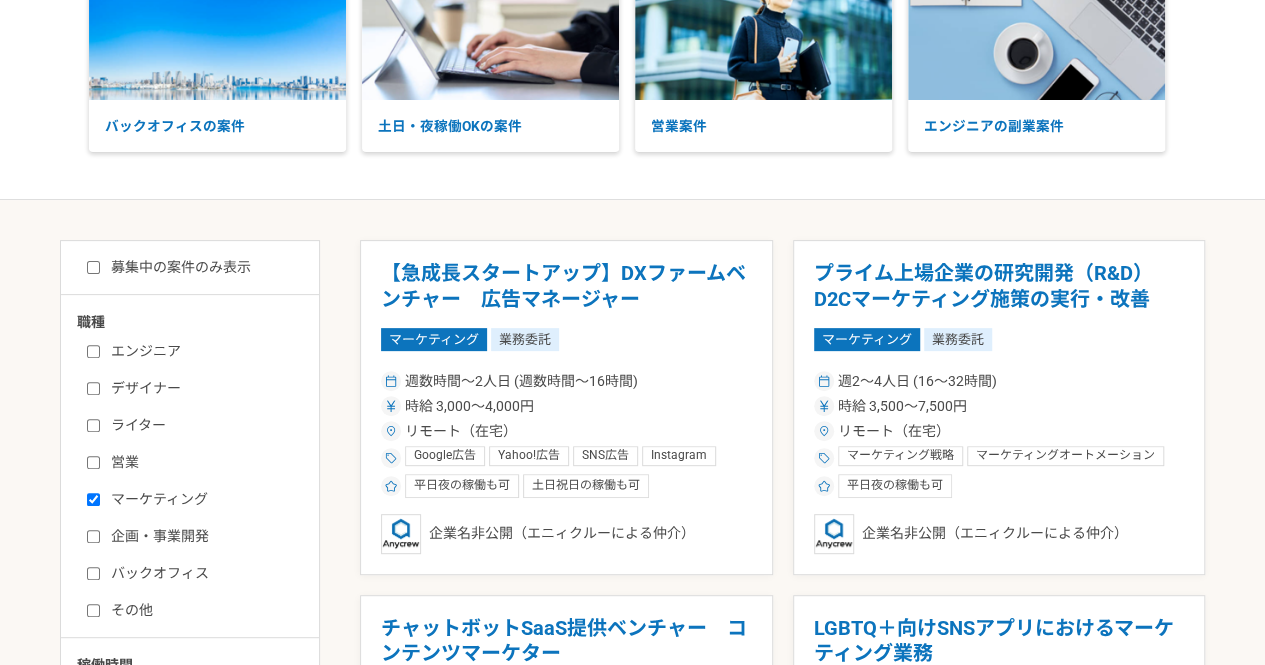 scroll, scrollTop: 0, scrollLeft: 0, axis: both 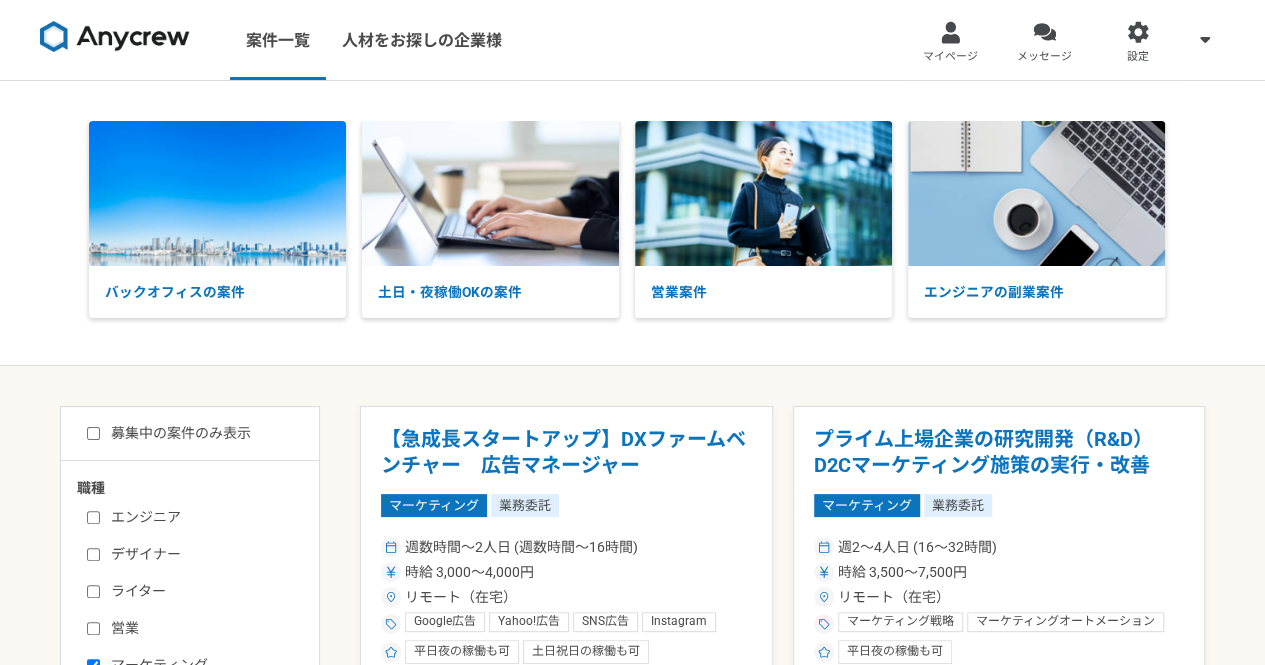 click on "募集中の案件のみ表示" at bounding box center (169, 433) 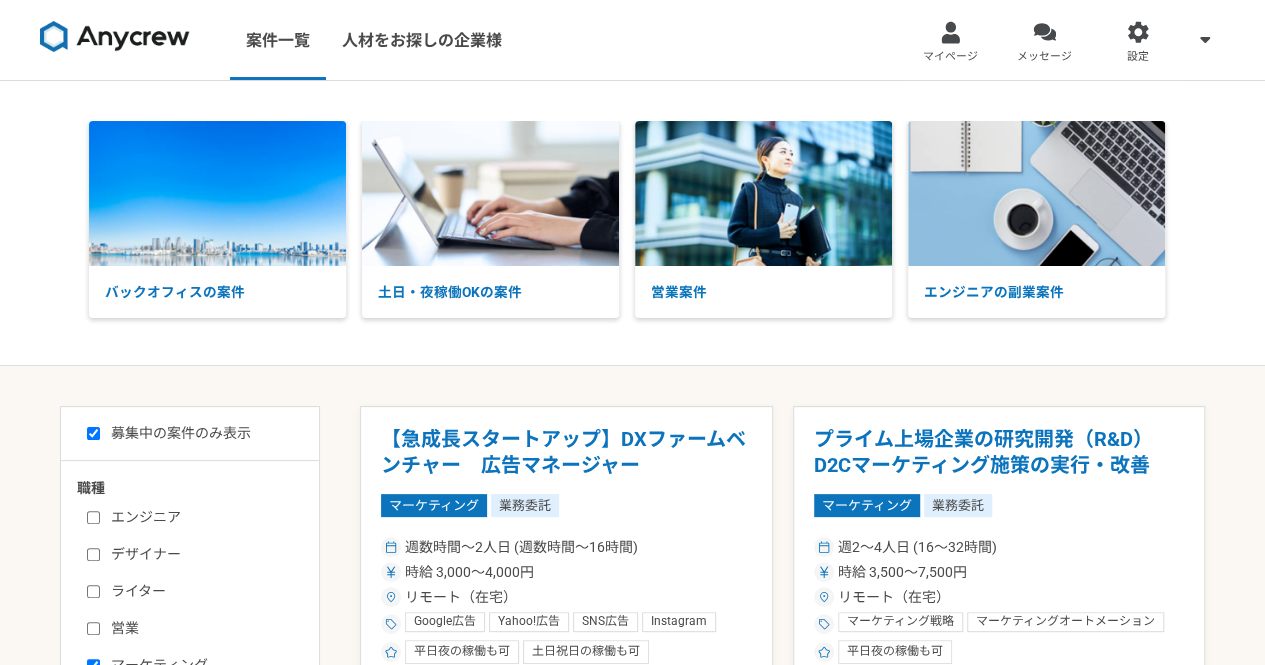 checkbox on "true" 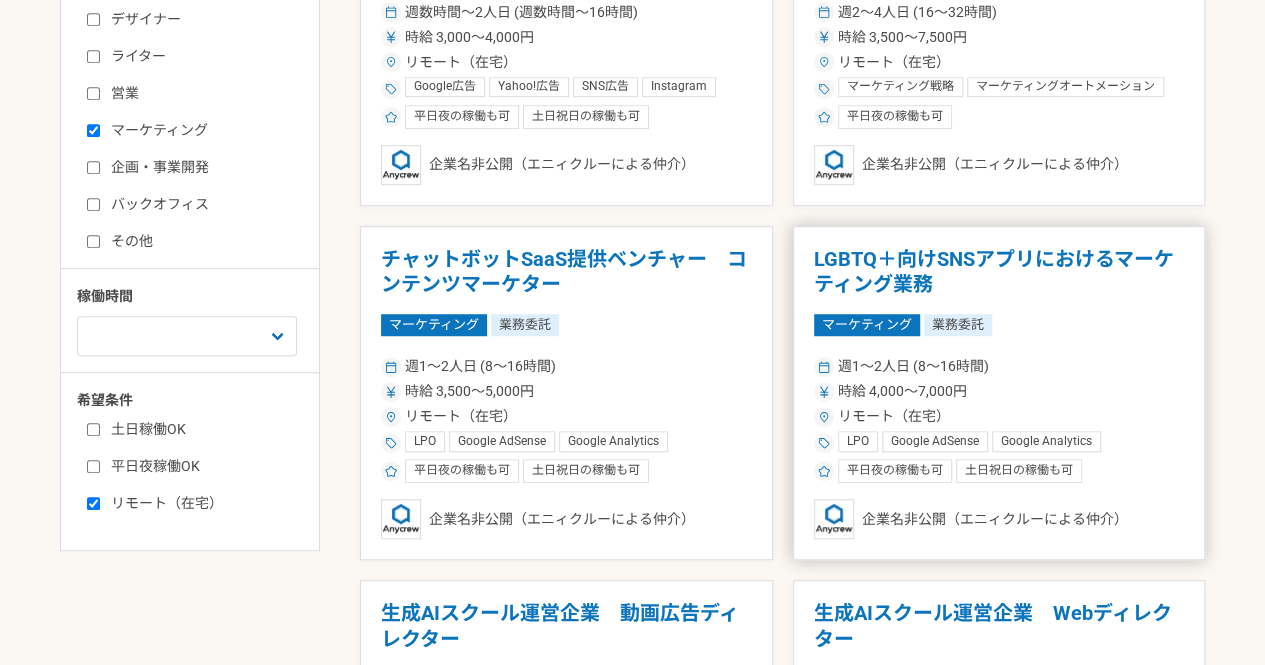scroll, scrollTop: 577, scrollLeft: 0, axis: vertical 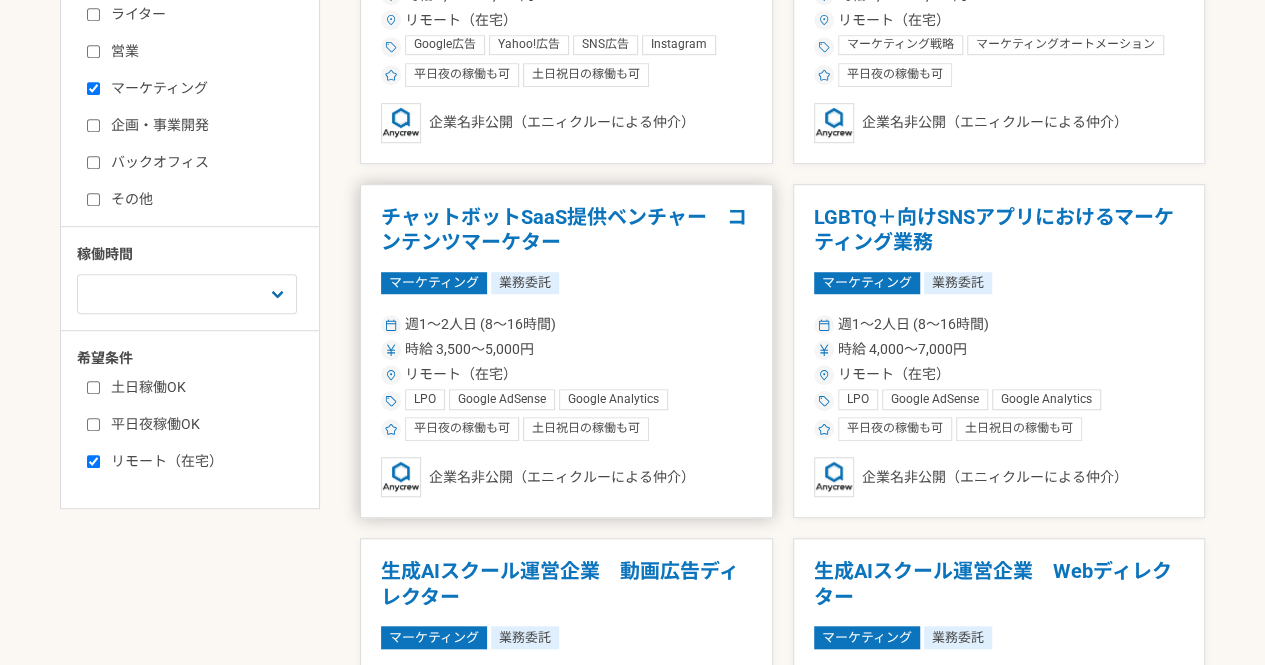 click on "マーケティング 業務委託" at bounding box center (566, 283) 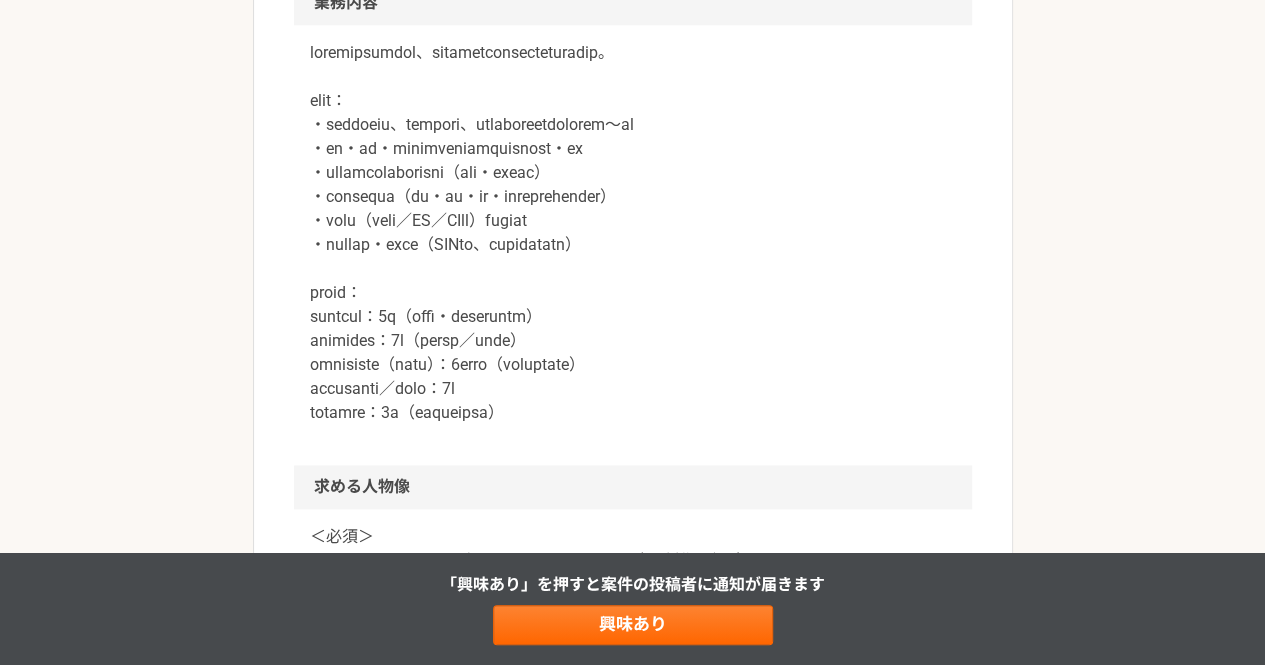 scroll, scrollTop: 1200, scrollLeft: 0, axis: vertical 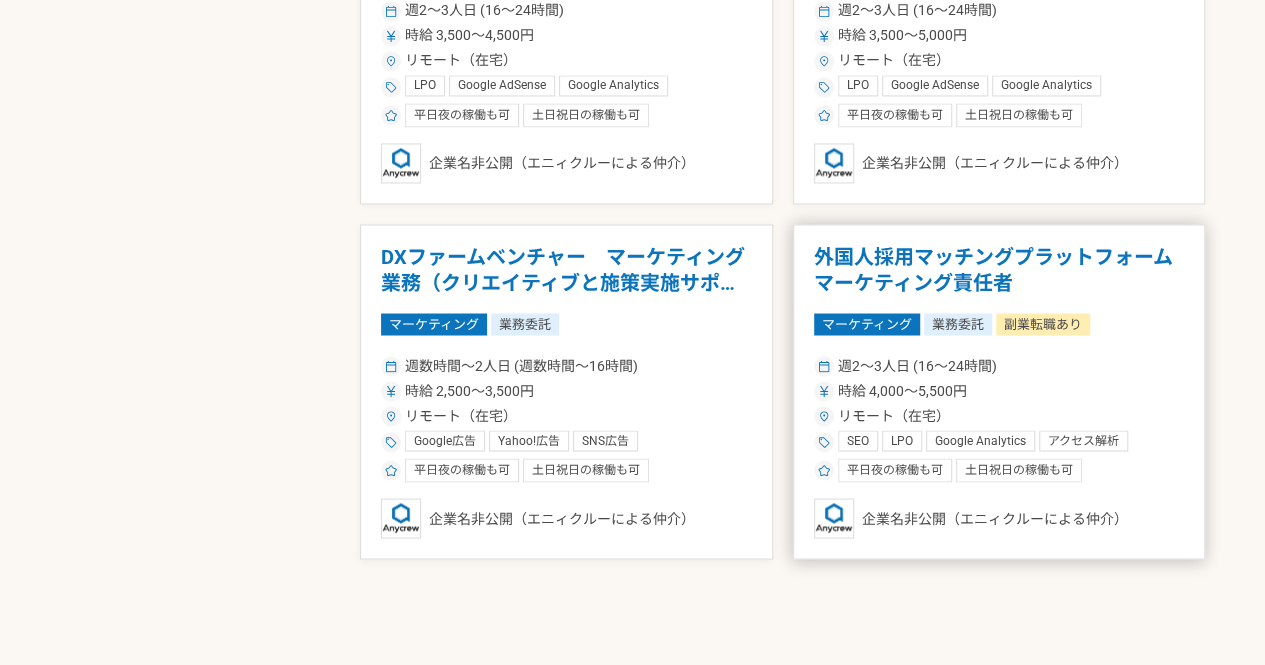 click on "外国人採用マッチングプラットフォーム    マーケティング責任者" at bounding box center [999, 270] 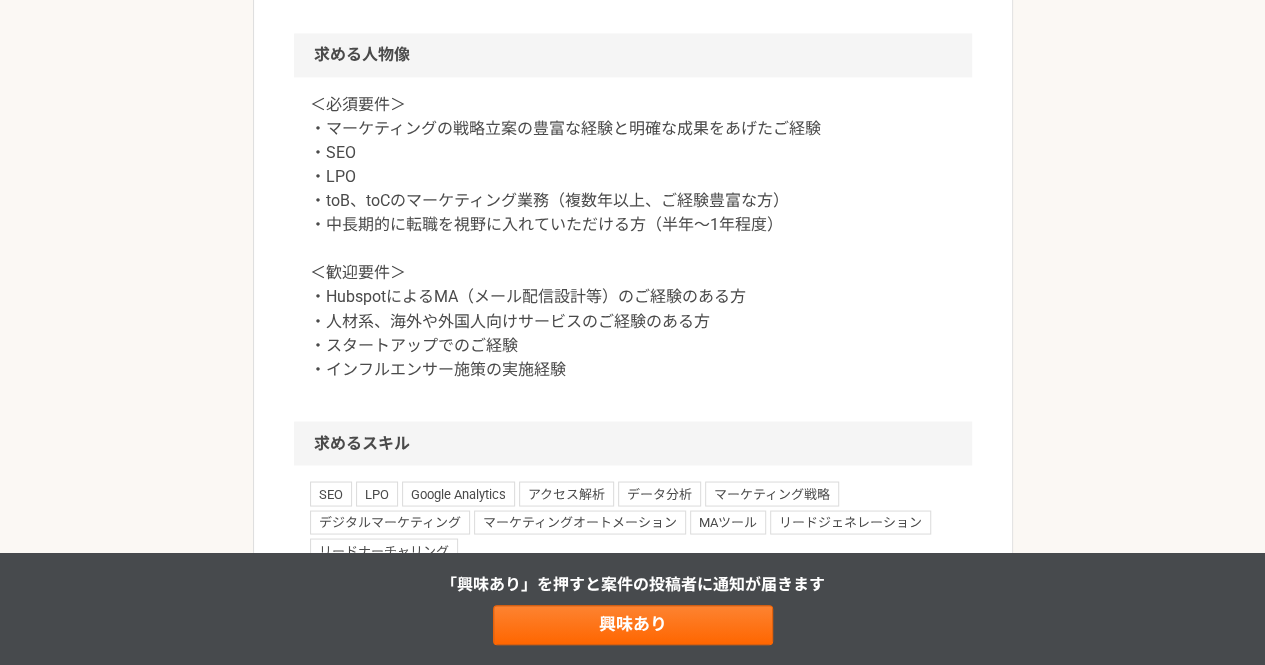 scroll, scrollTop: 1600, scrollLeft: 0, axis: vertical 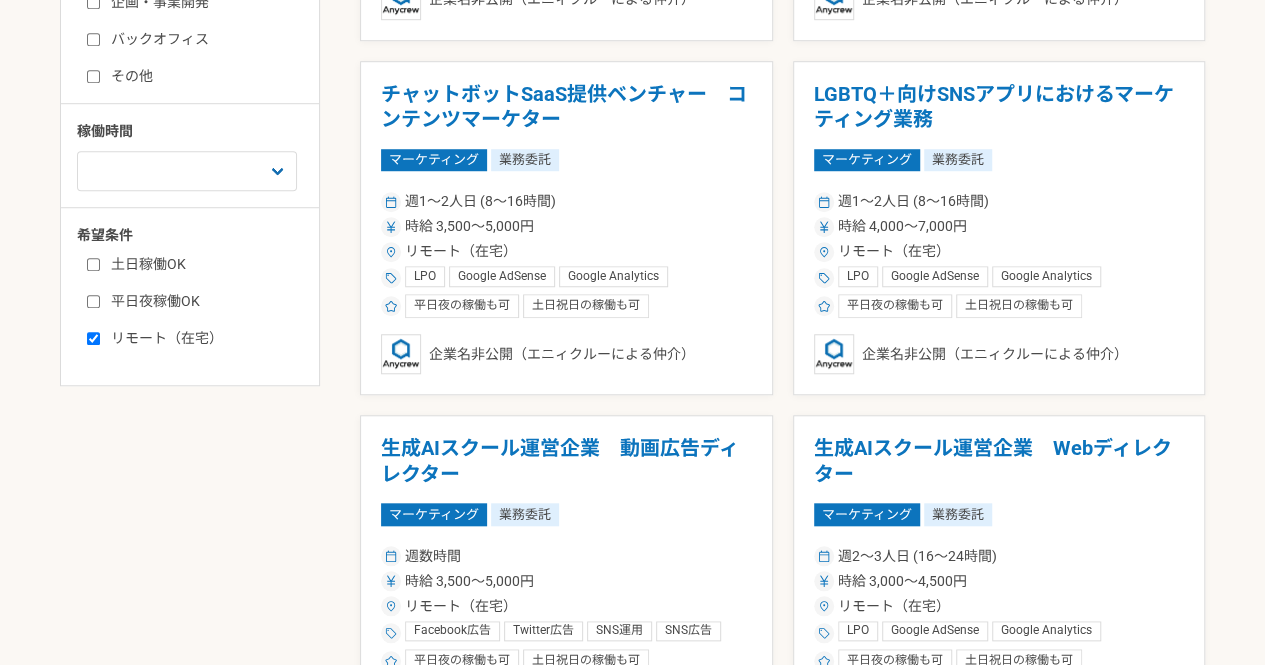 click on "チャットボットSaaS提供ベンチャー　コンテンツマーケター" at bounding box center [566, 107] 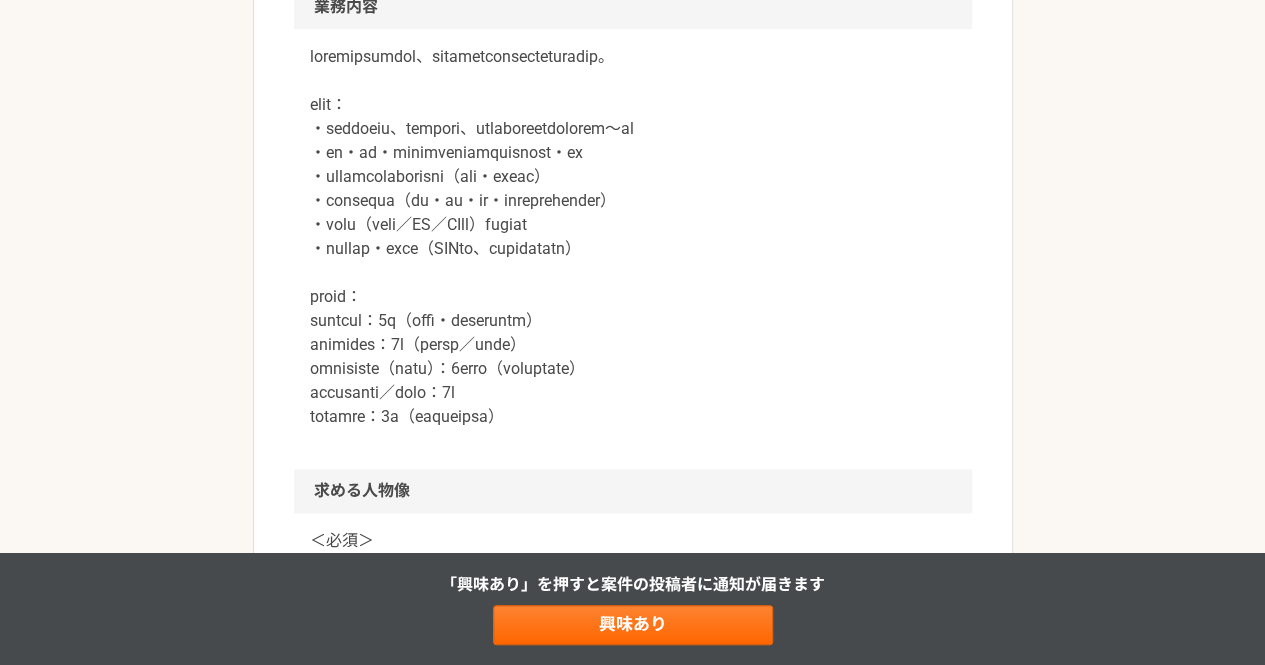 scroll, scrollTop: 1100, scrollLeft: 0, axis: vertical 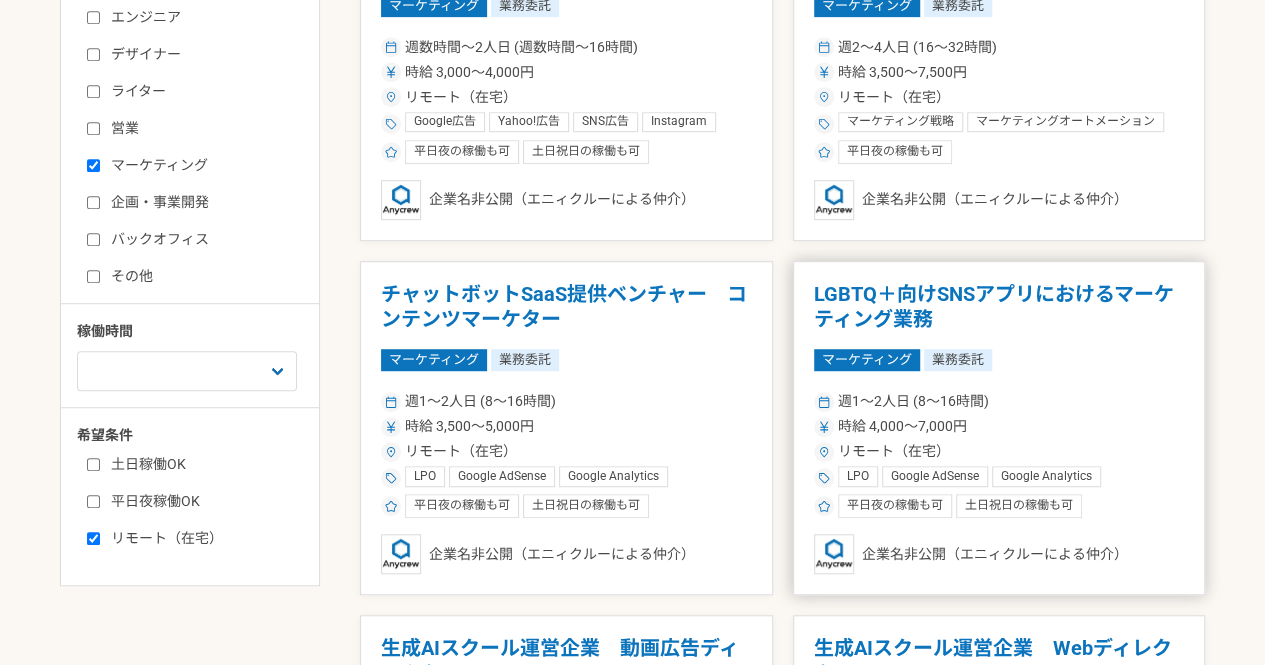 click on "リモート（在宅）" at bounding box center [999, 451] 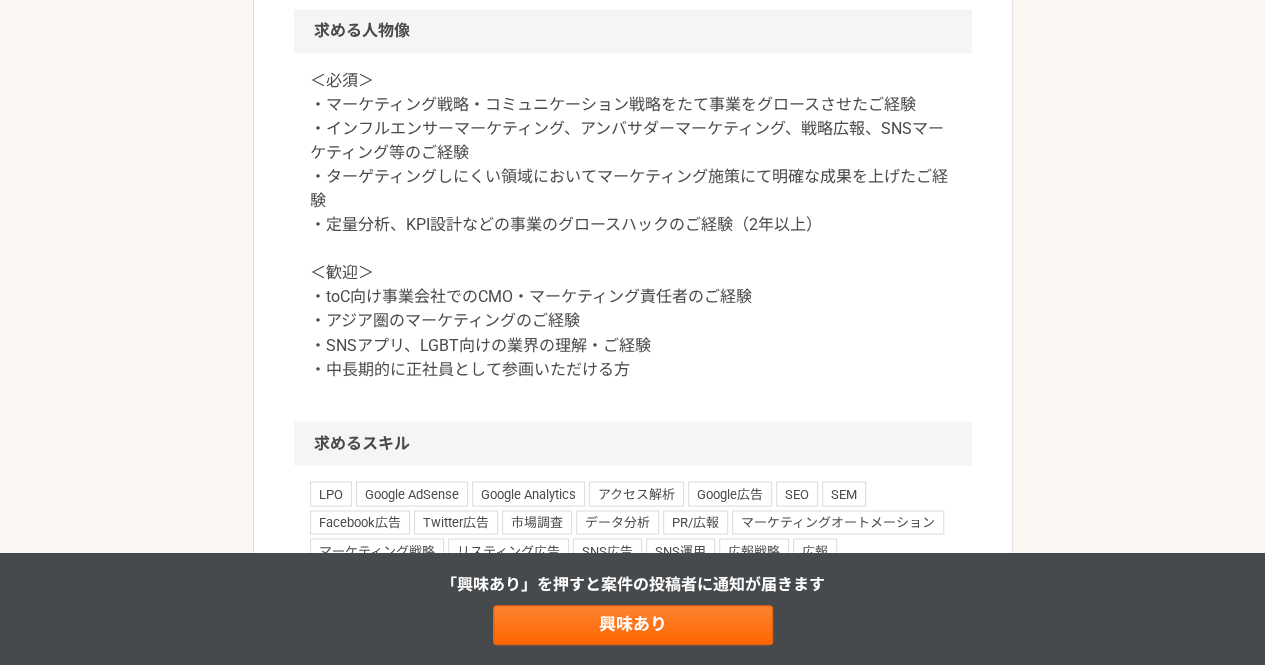 scroll, scrollTop: 1600, scrollLeft: 0, axis: vertical 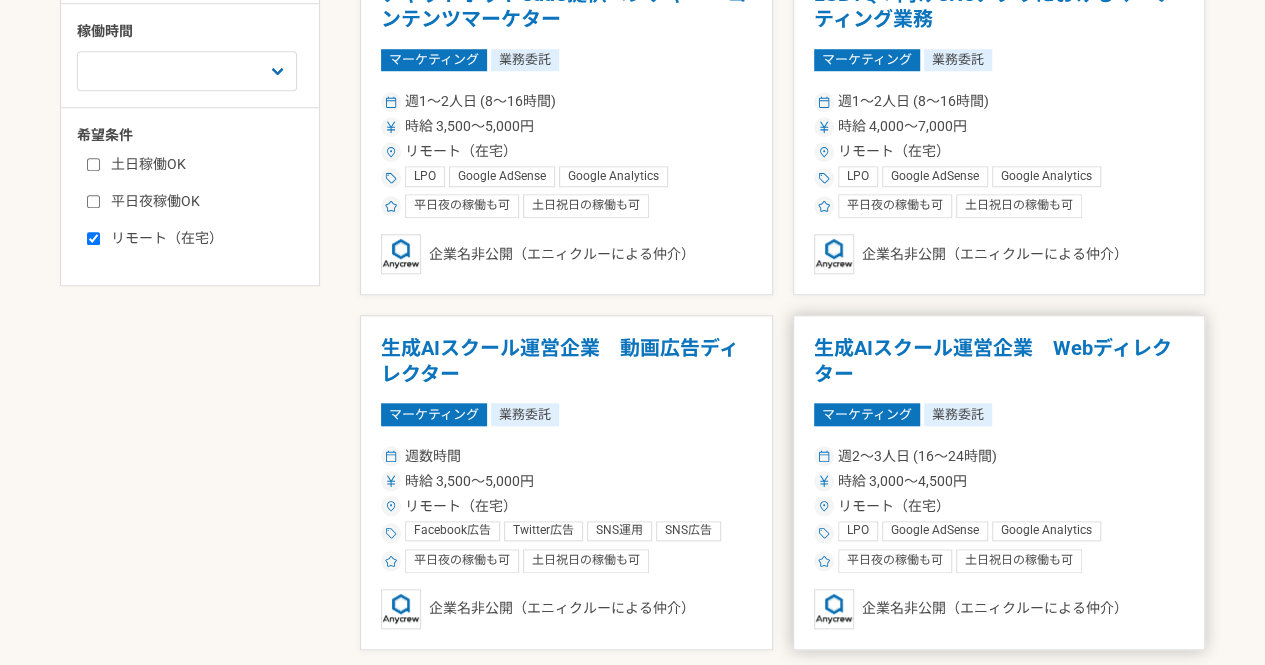 click on "生成AIスクール運営企業　Webディレクター" at bounding box center (999, 361) 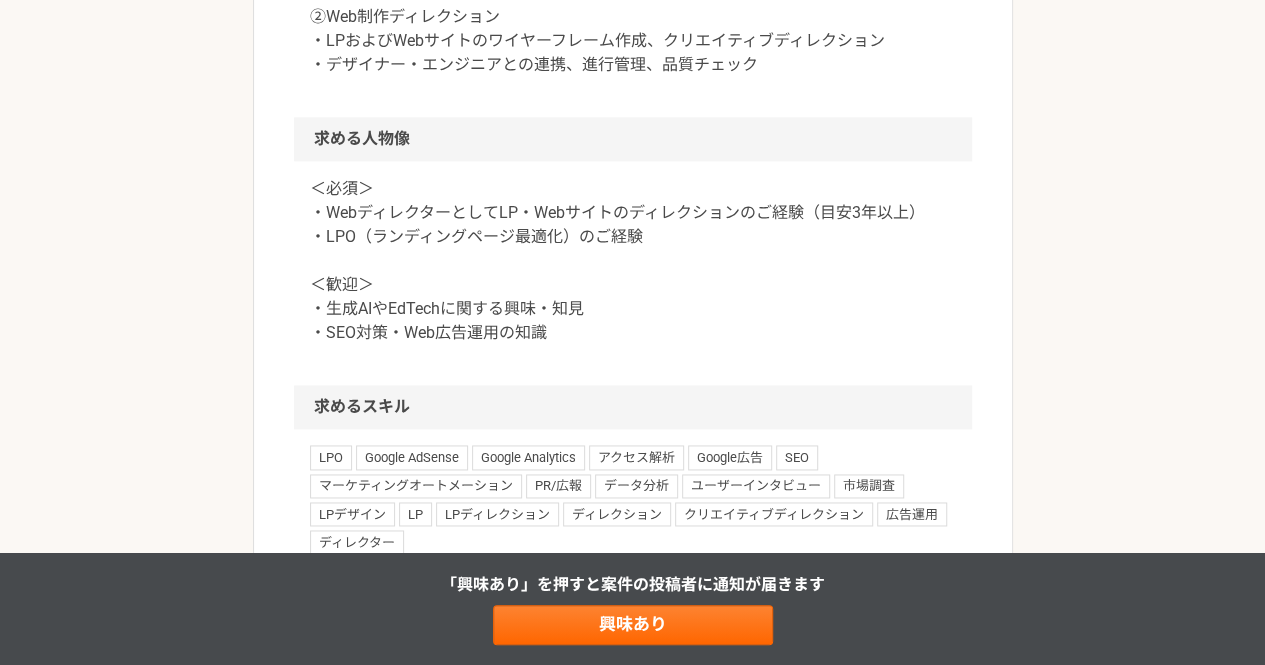 scroll, scrollTop: 1300, scrollLeft: 0, axis: vertical 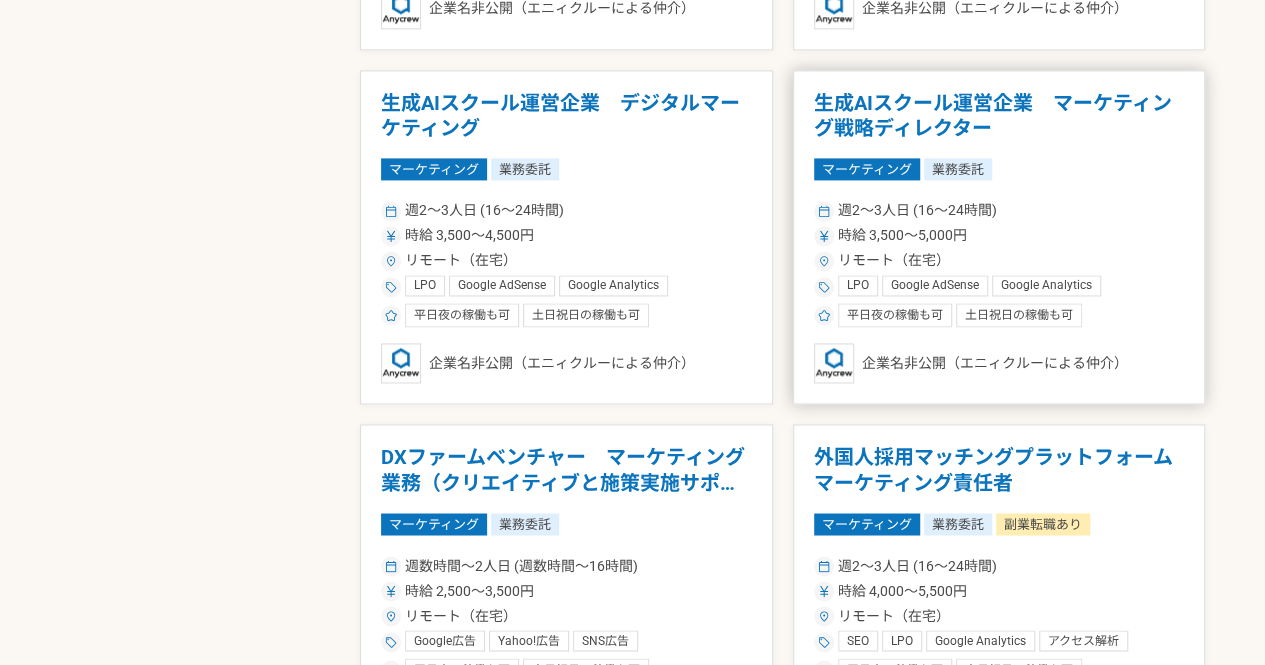 click on "LPO" at bounding box center [858, 286] 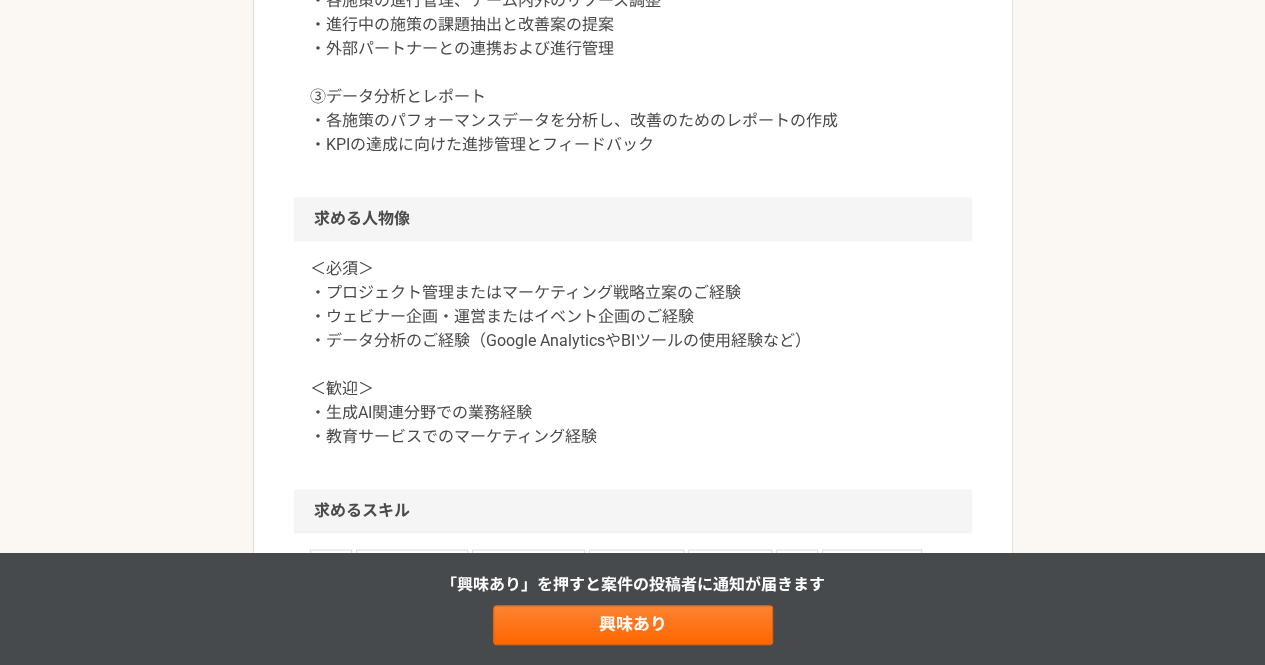 scroll, scrollTop: 1400, scrollLeft: 0, axis: vertical 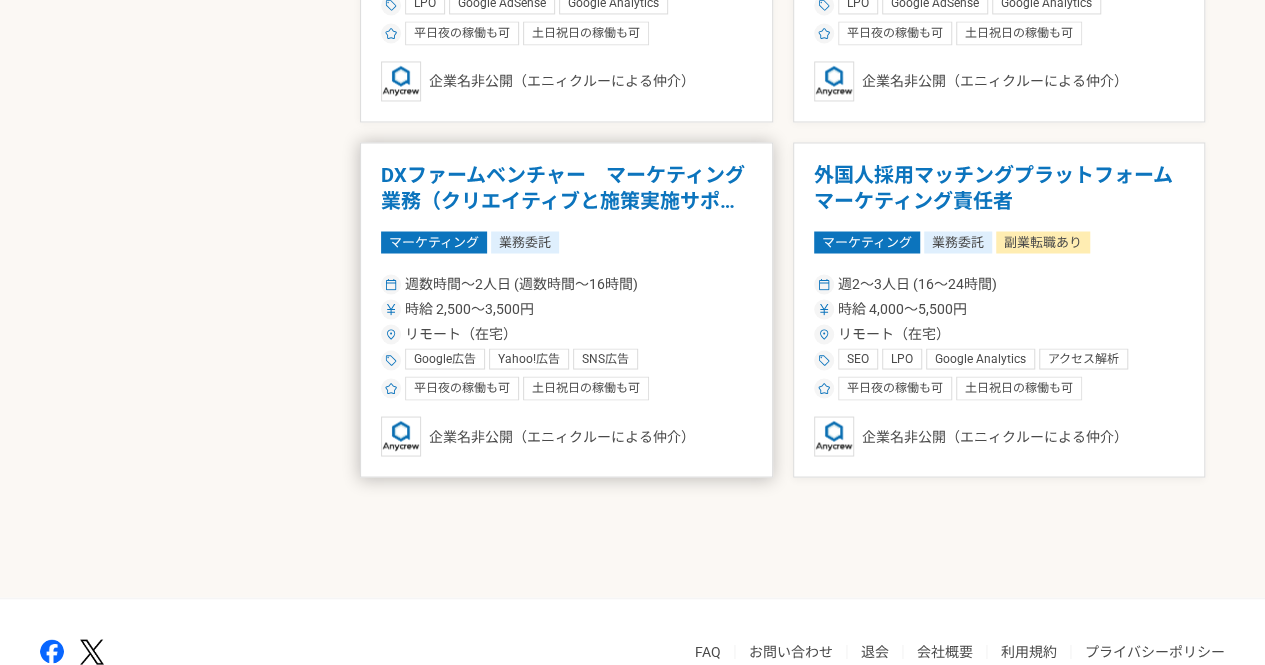 click on "DXファームベンチャー　マーケティング業務（クリエイティブと施策実施サポート） マーケティング 業務委託 週数時間〜2人日 (週数時間〜16時間) 時給 [SALARY]〜[SALARY]円 リモート（在宅） Google広告 Yahoo!広告 SNS広告 リスティング広告 LPO クリエイティブ クリエイティブディレクション デザイン LP LPデザイン LPディレクション バナー SNSマーケティング Facebook広告 Twitter広告 メルマガ メルマガ制作 Instagram 平日夜の稼働も可 土日祝日の稼働も可 企業名非公開（エニィクルーによる仲介）" at bounding box center [566, 309] 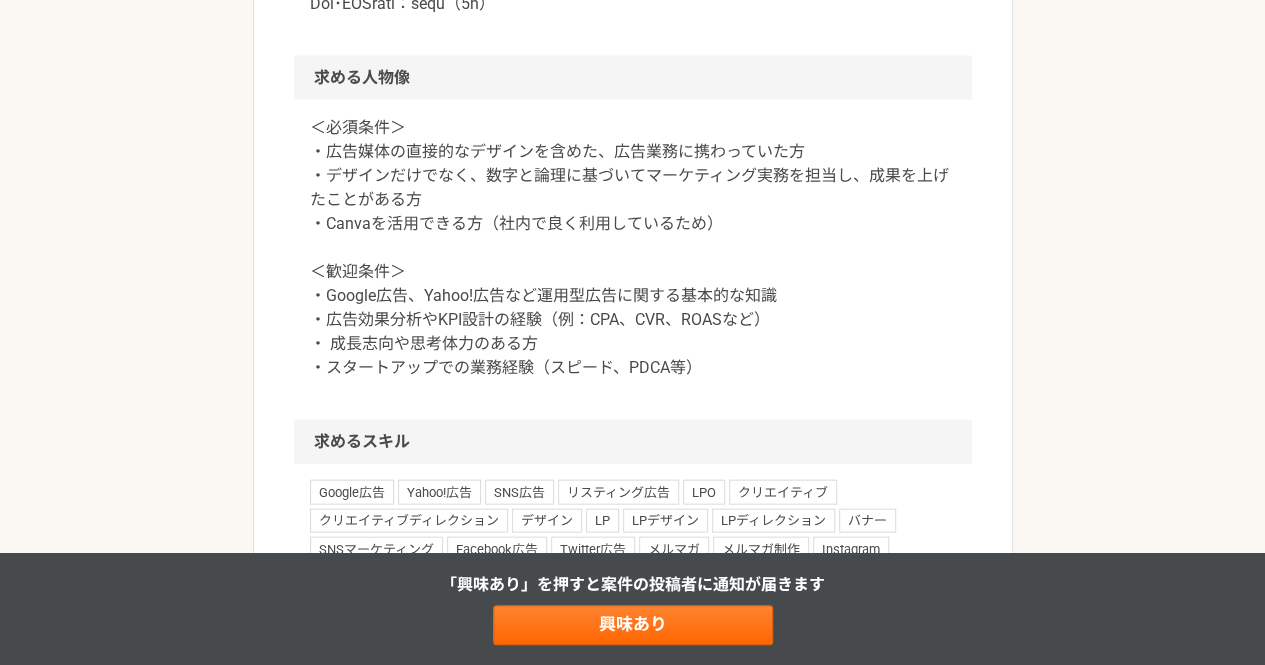 scroll, scrollTop: 2100, scrollLeft: 0, axis: vertical 